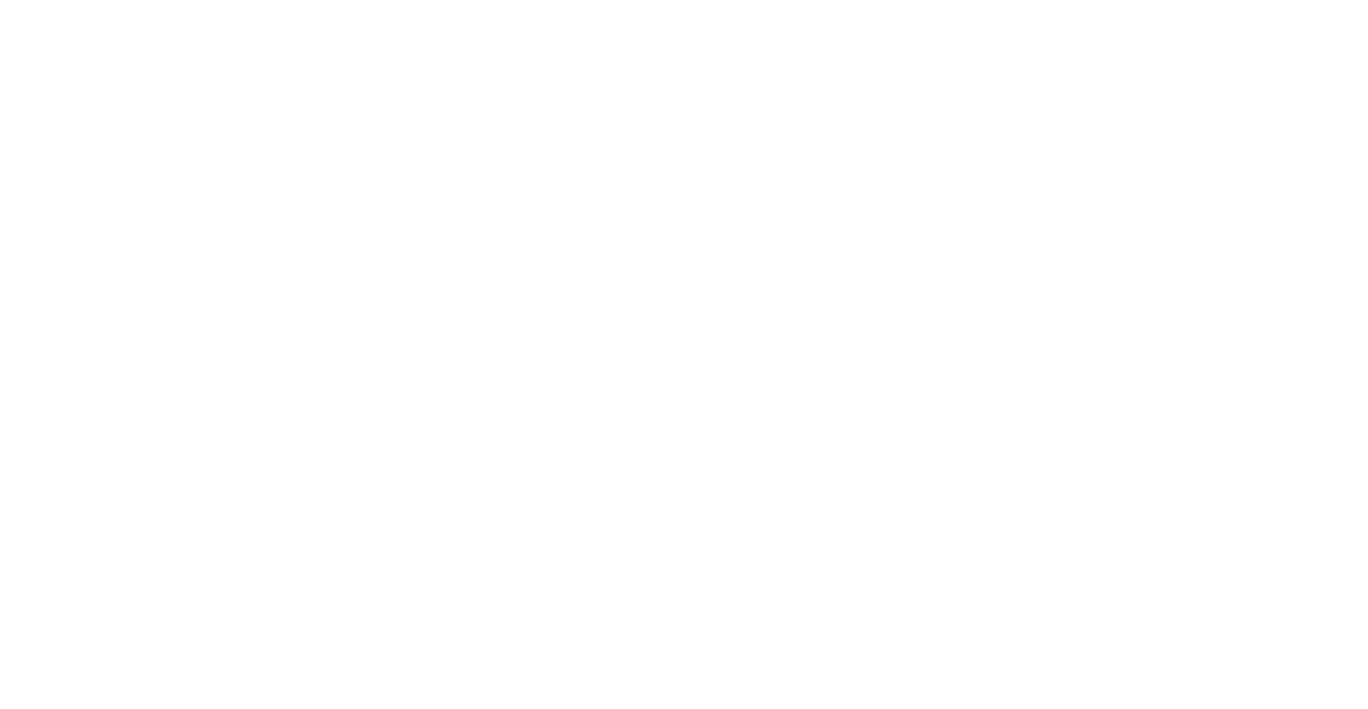 scroll, scrollTop: 0, scrollLeft: 0, axis: both 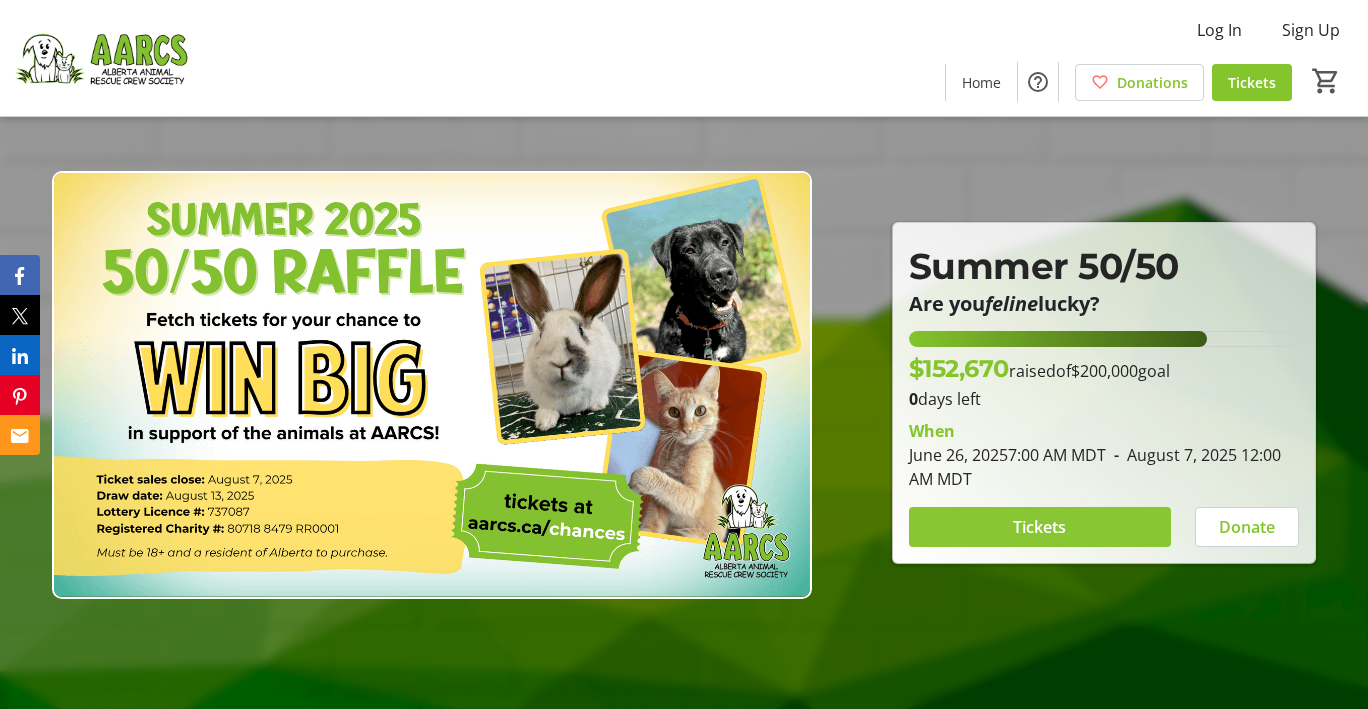 click on "Tickets" at bounding box center [1039, 527] 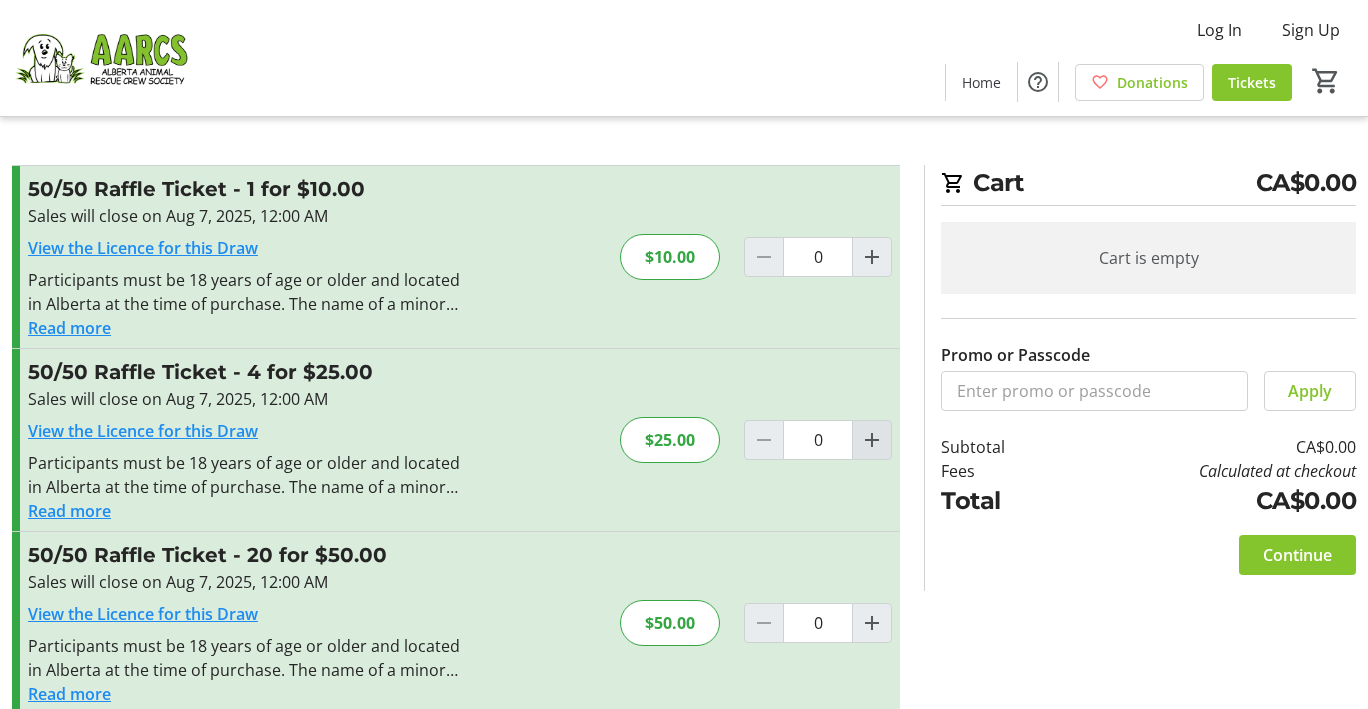 click 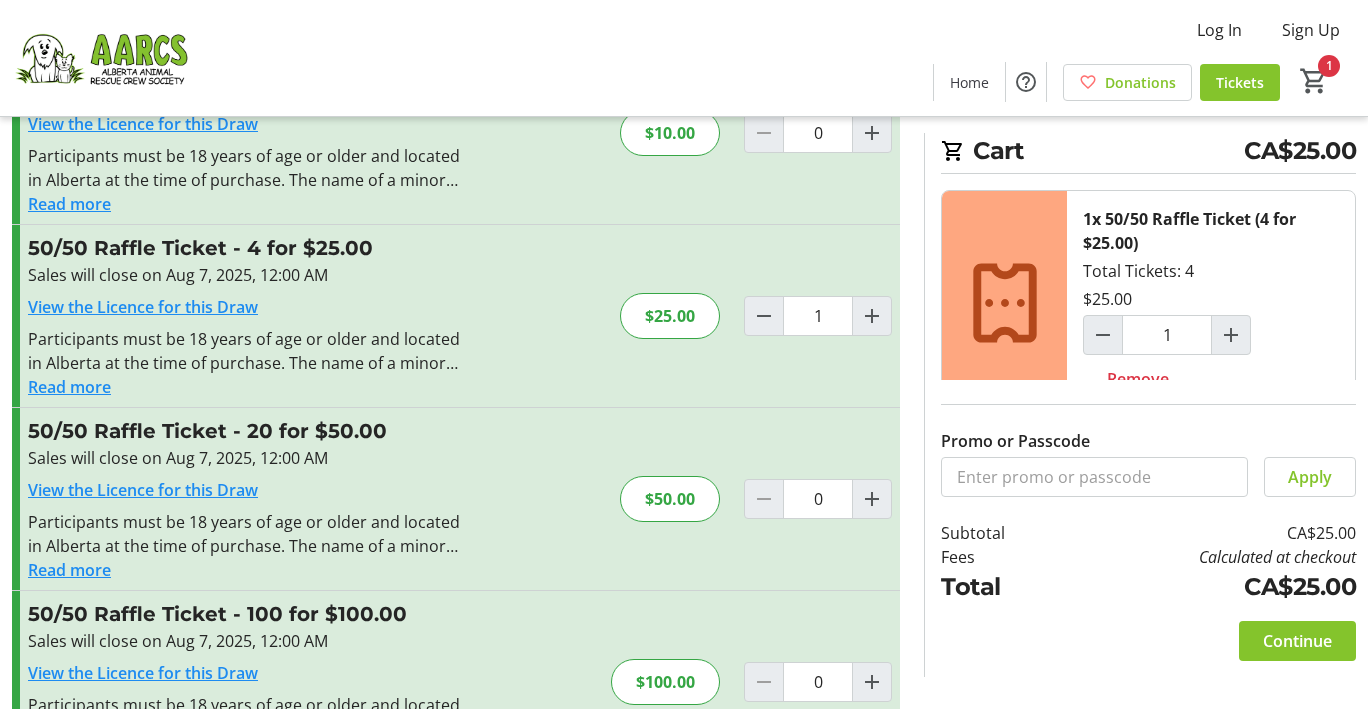 scroll, scrollTop: 148, scrollLeft: 0, axis: vertical 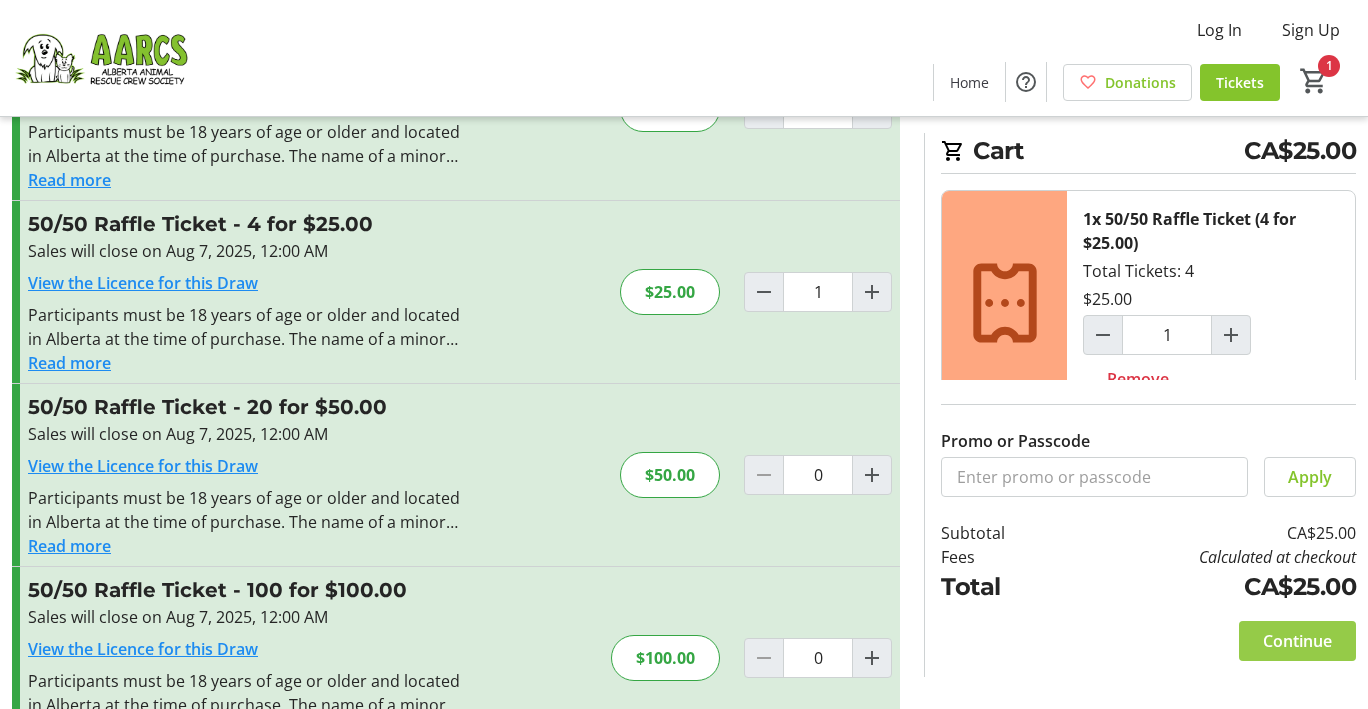 click on "Continue" 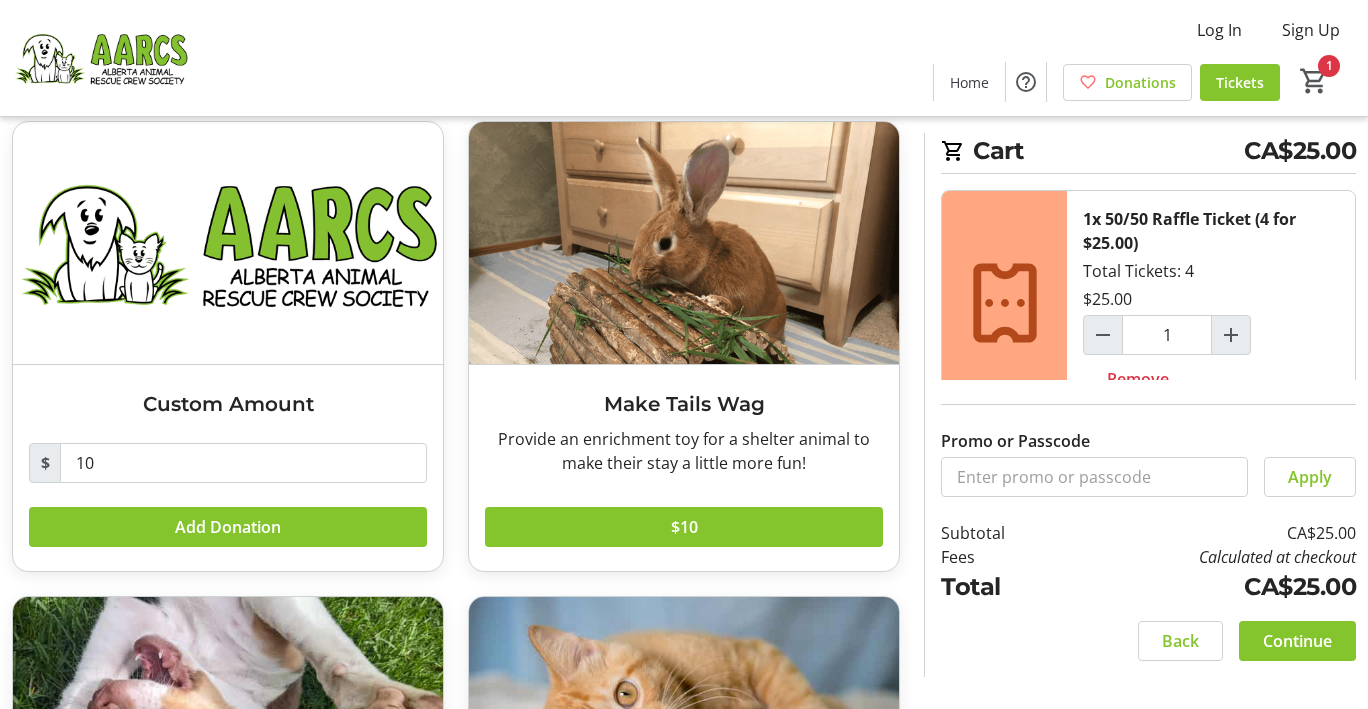 scroll, scrollTop: 103, scrollLeft: 0, axis: vertical 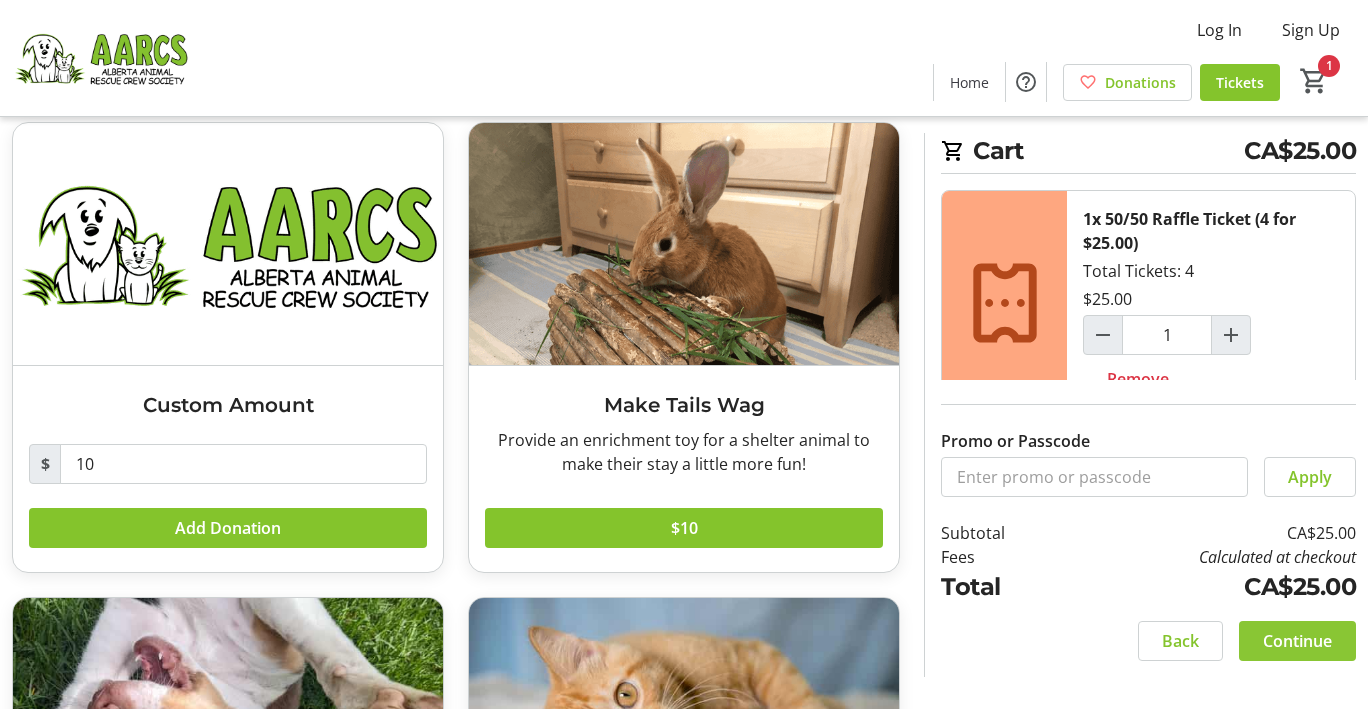 click on "Continue" 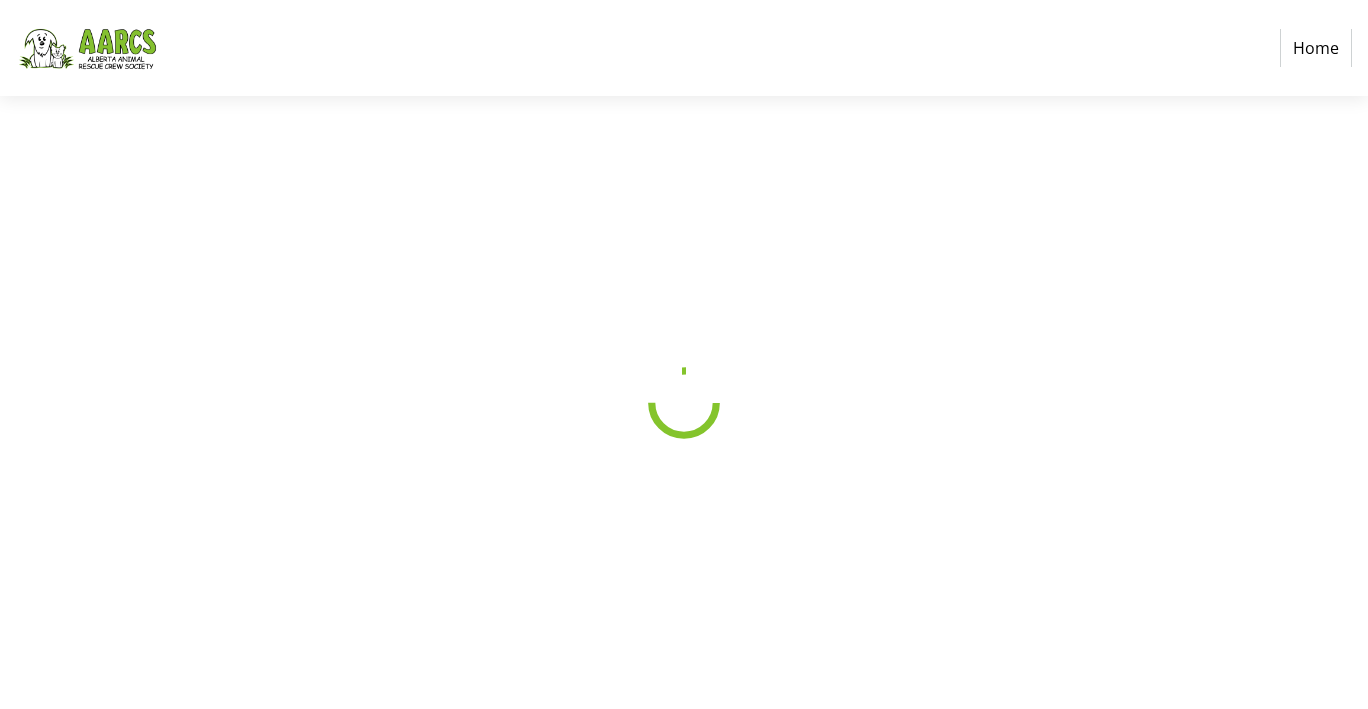 scroll, scrollTop: 0, scrollLeft: 0, axis: both 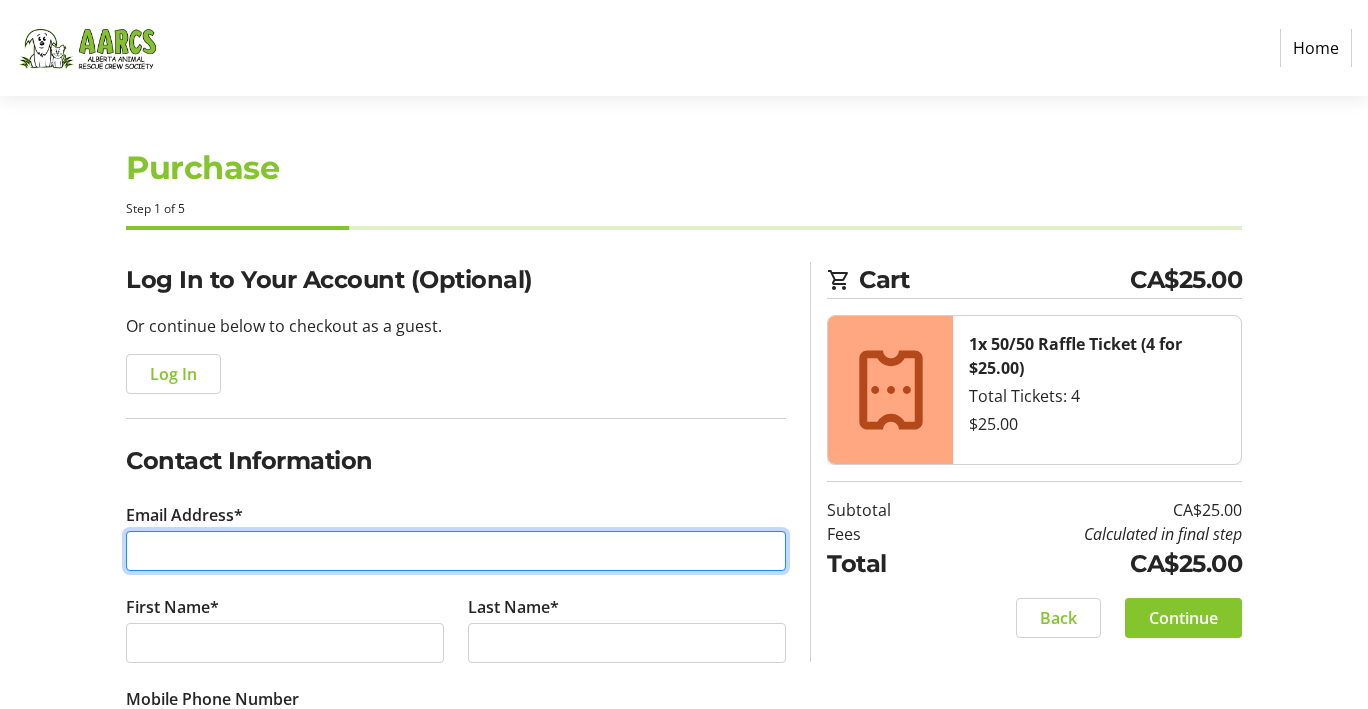 click on "Email Address*" at bounding box center [456, 551] 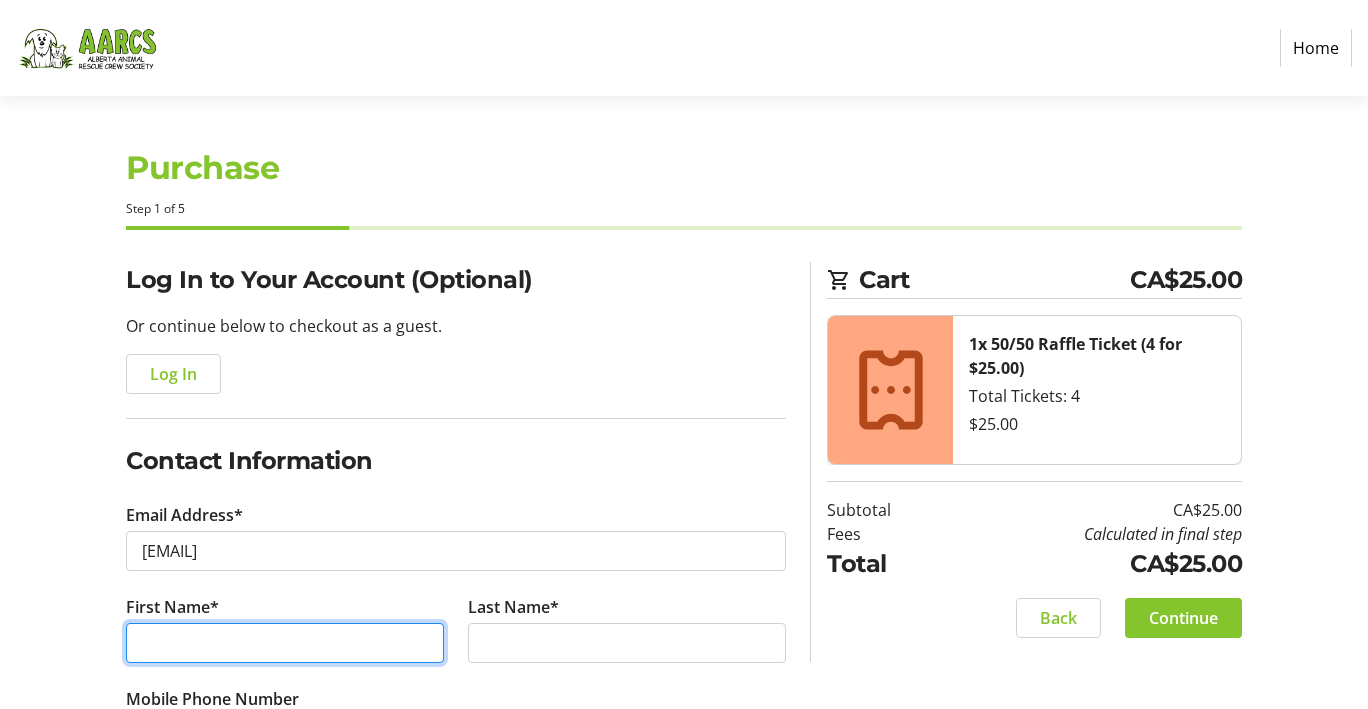 type on "[FIRST]" 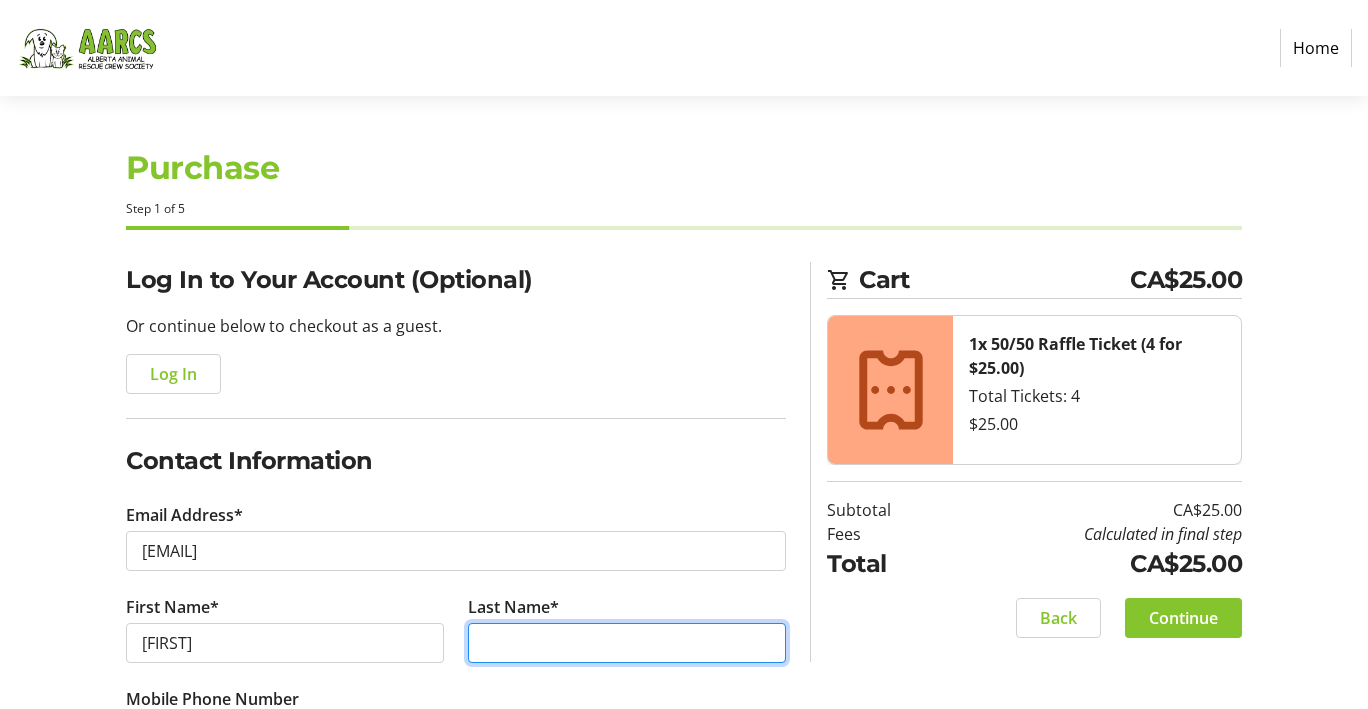 type on "[FIRST] [LAST]" 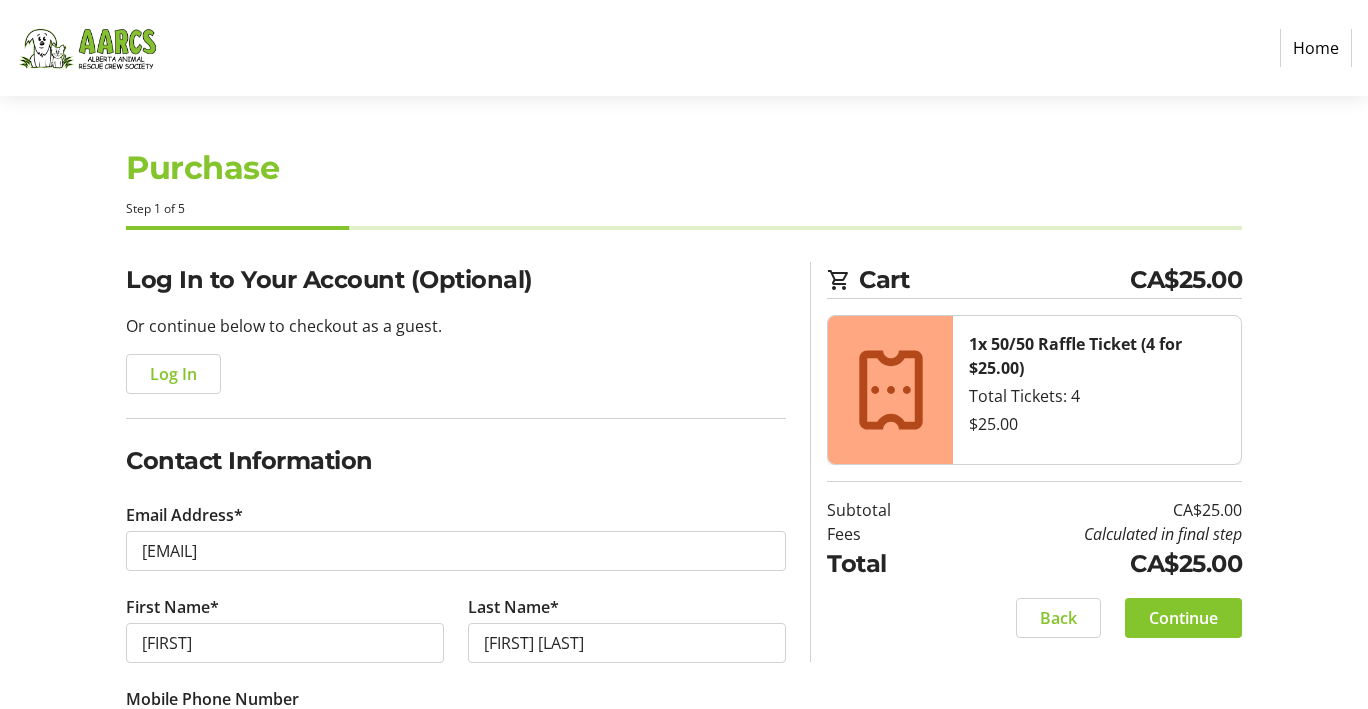 type on "[NUMBER] [STREET]" 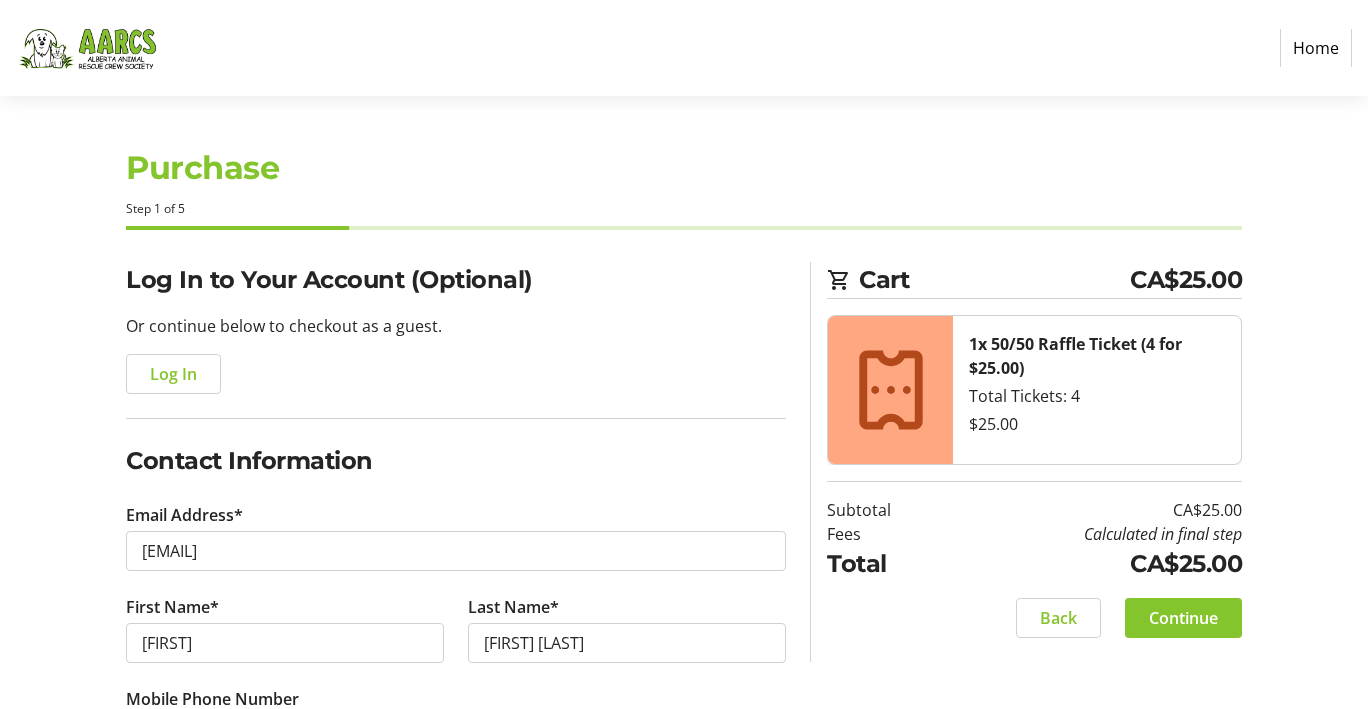 type on "Calgary" 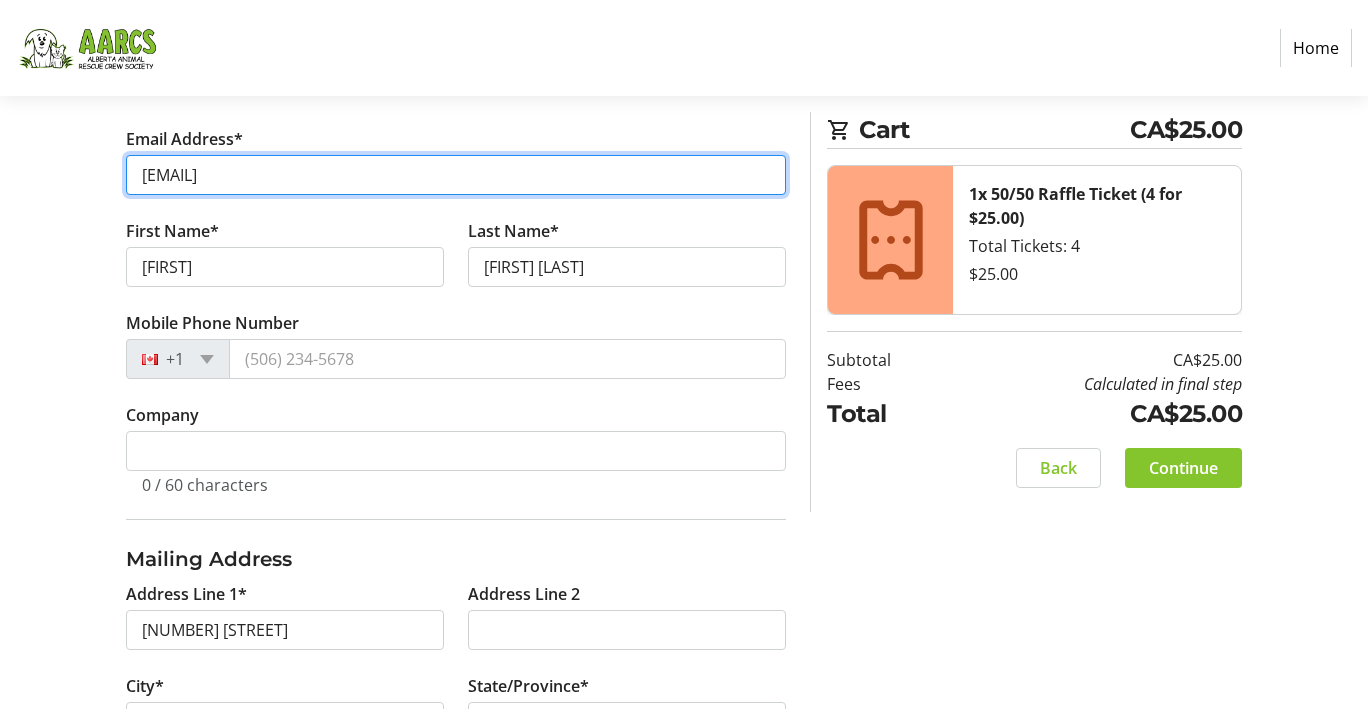 scroll, scrollTop: 410, scrollLeft: 0, axis: vertical 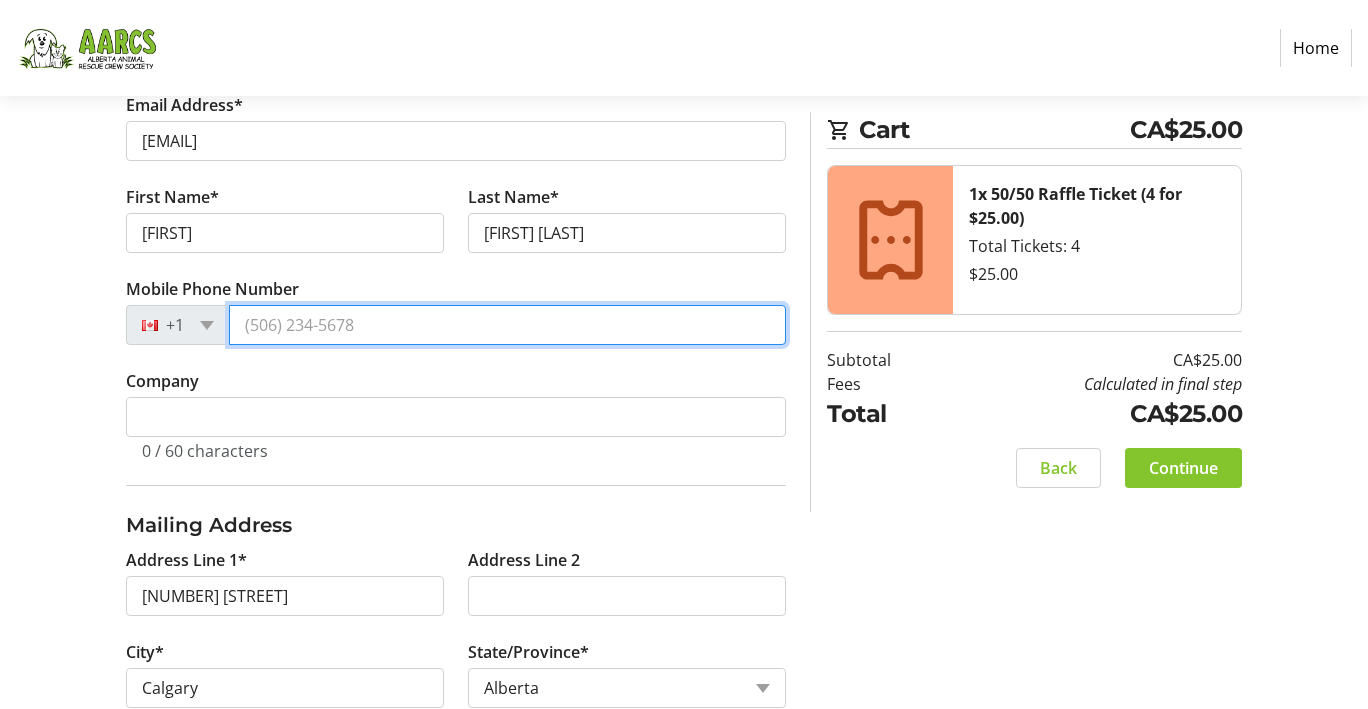click on "Mobile Phone Number" at bounding box center (507, 325) 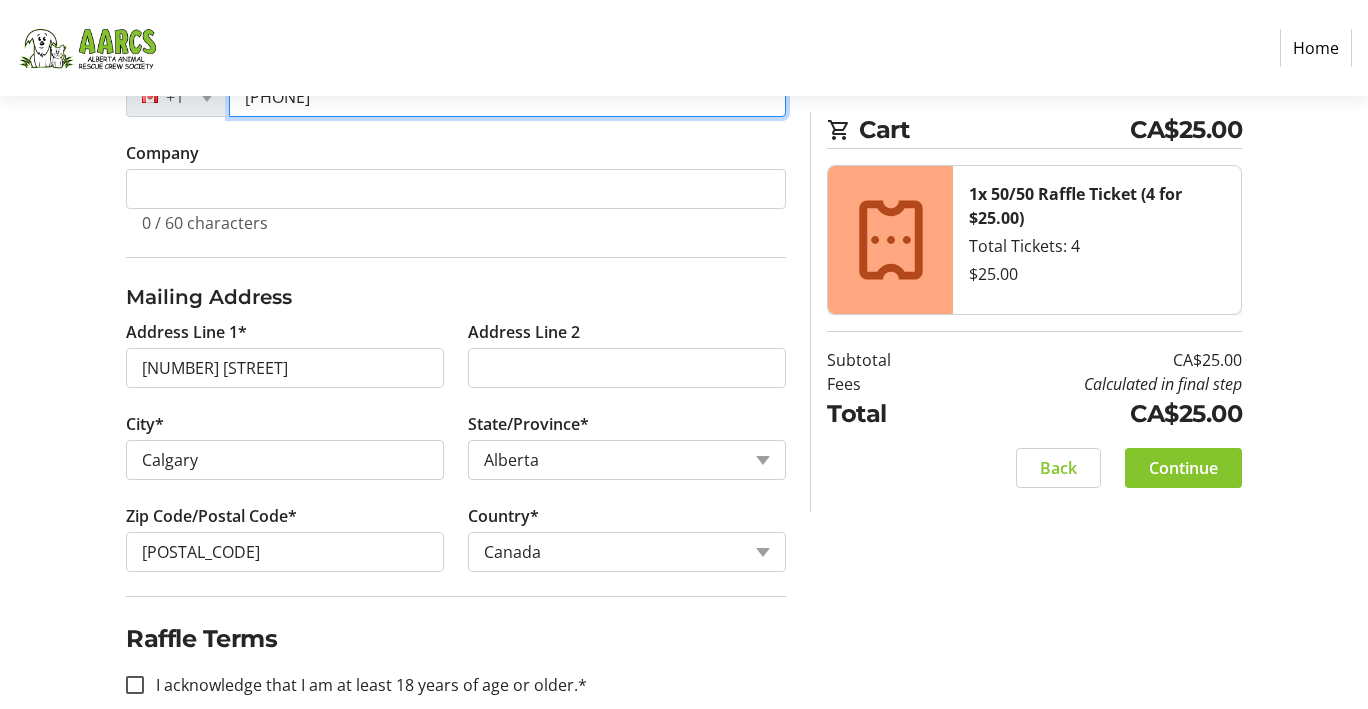 scroll, scrollTop: 674, scrollLeft: 0, axis: vertical 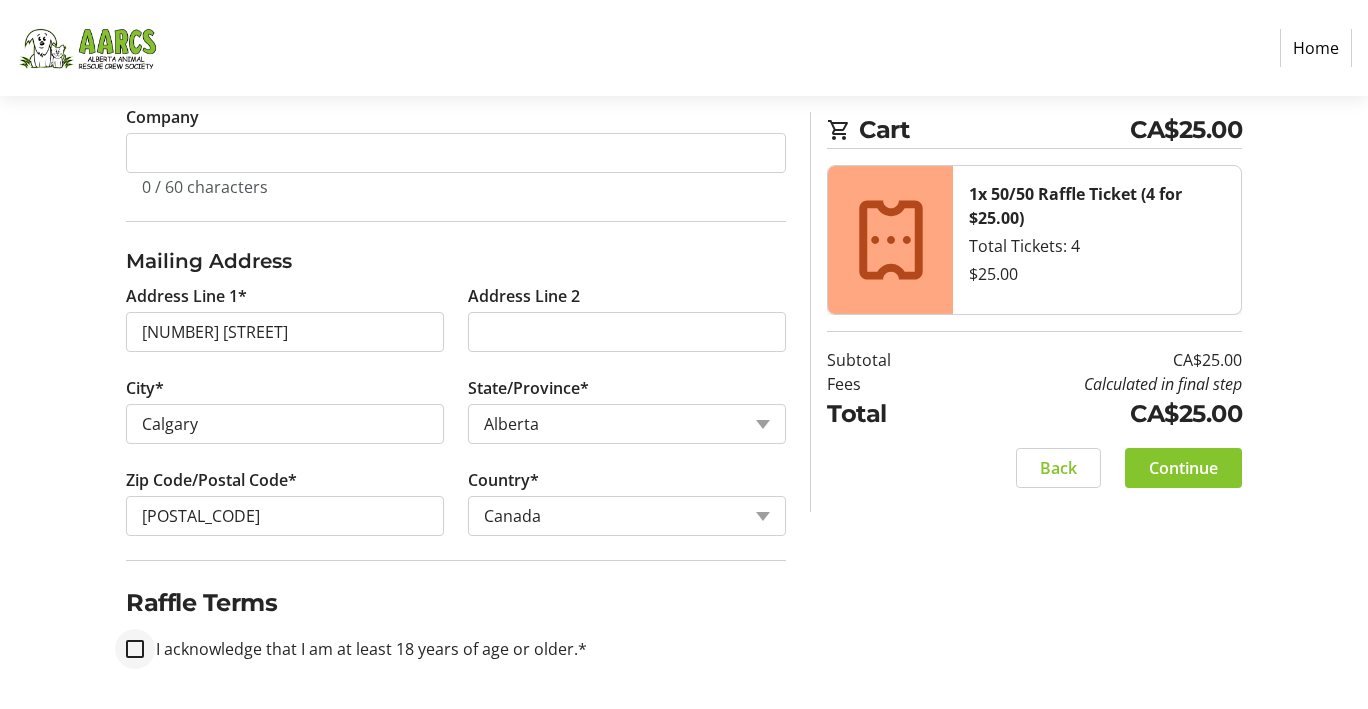 type on "[PHONE]" 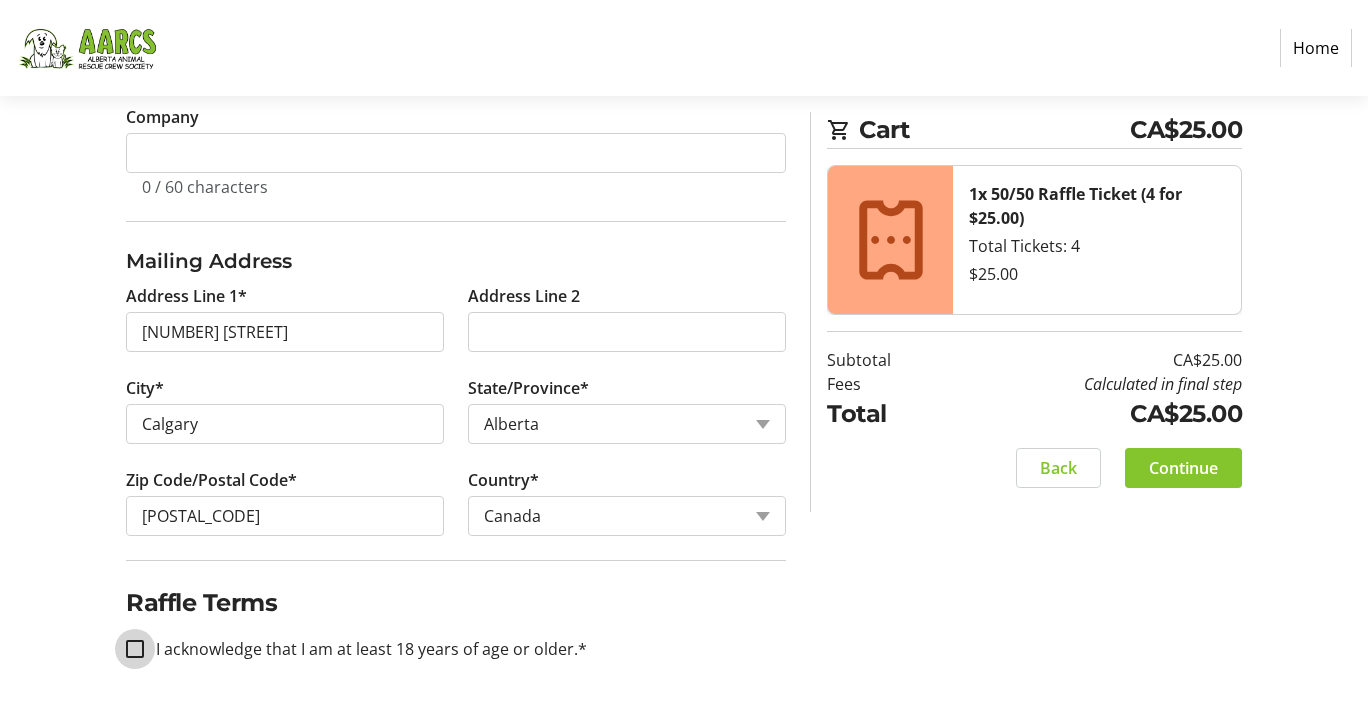 click on "I acknowledge that I am at least 18 years of age or older.*" at bounding box center (135, 649) 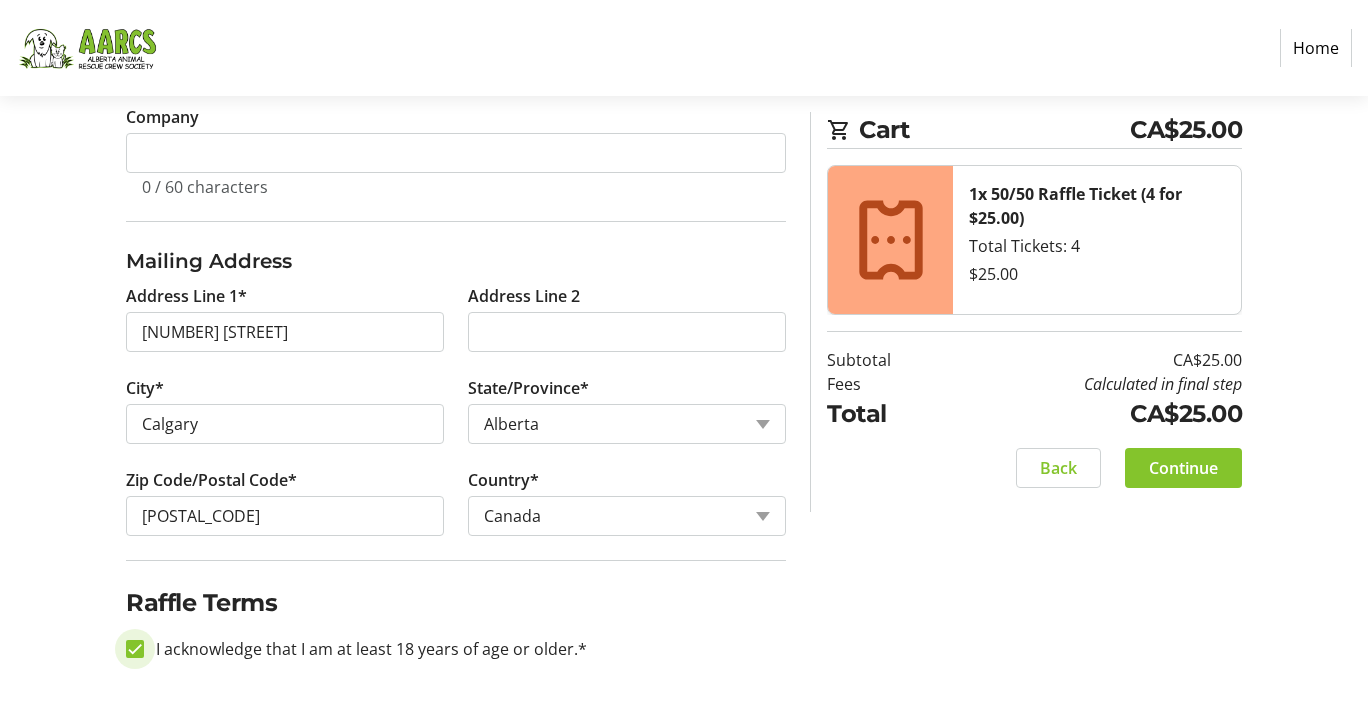 checkbox on "true" 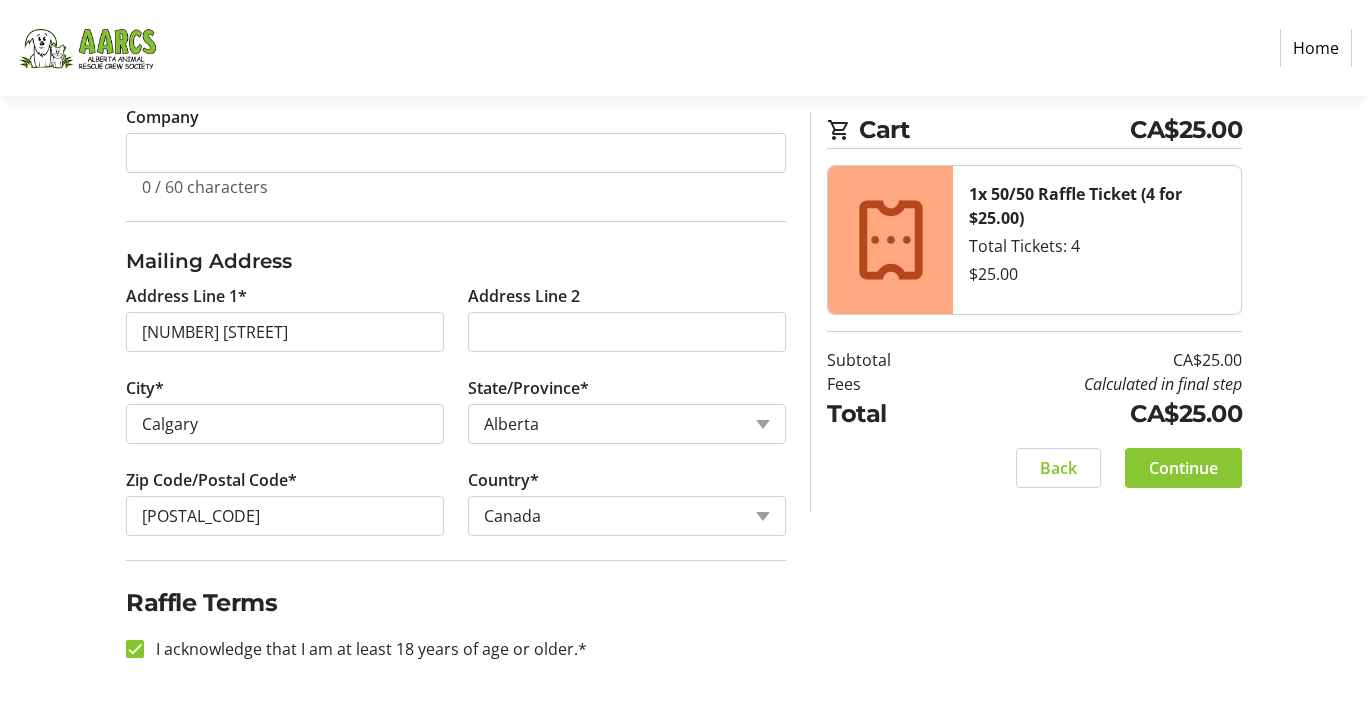 click on "Continue" 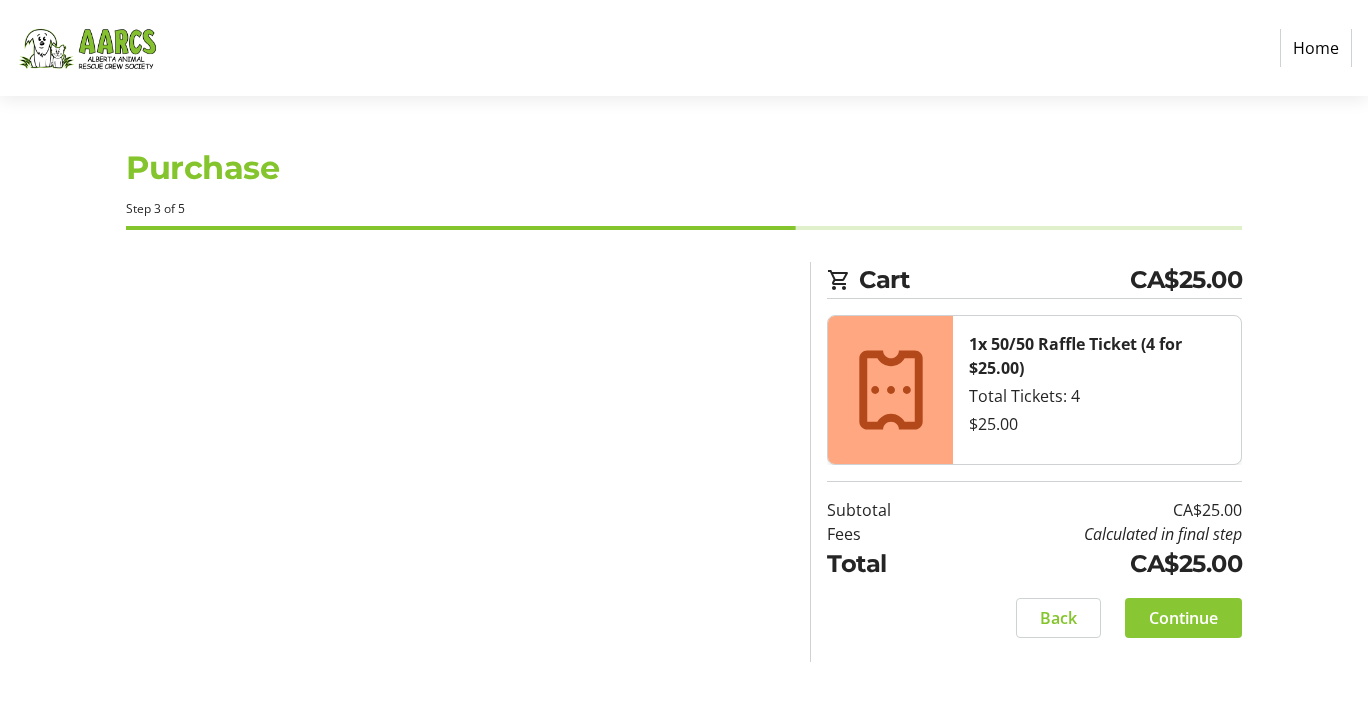 scroll, scrollTop: 0, scrollLeft: 0, axis: both 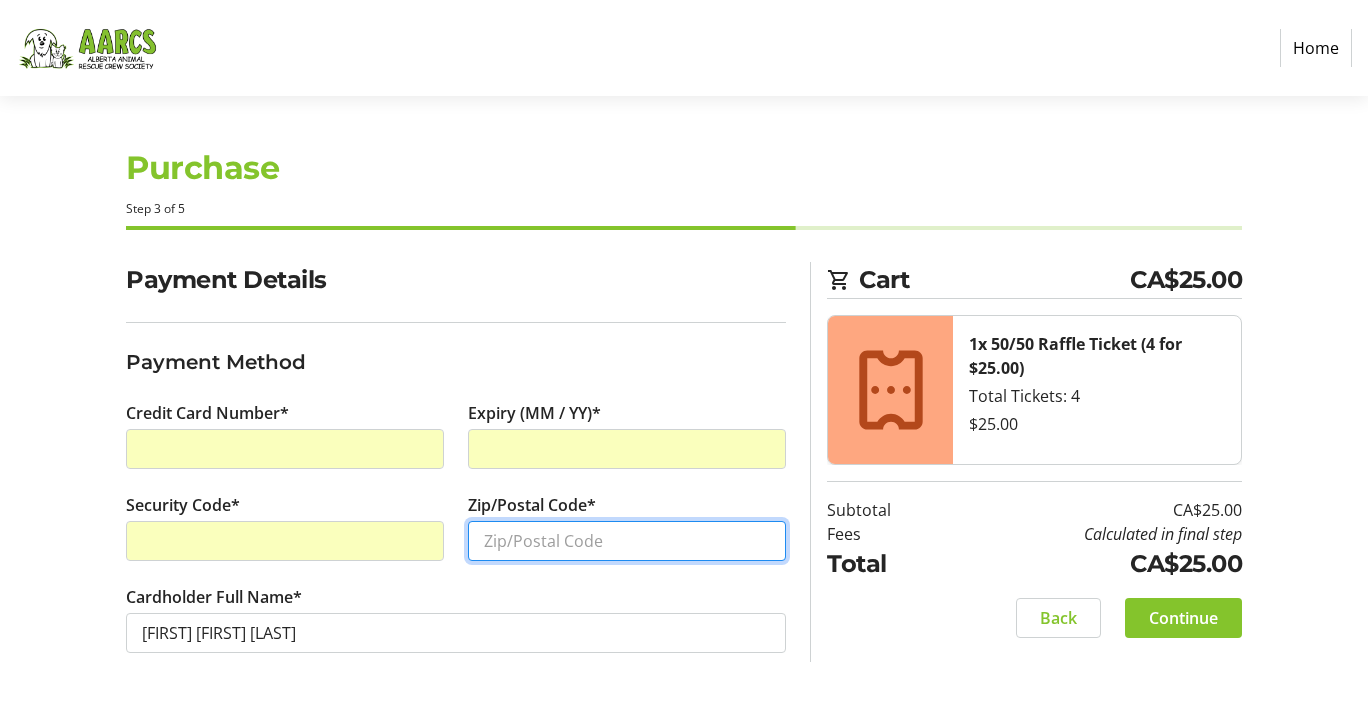 click on "Zip/Postal Code*" at bounding box center (627, 541) 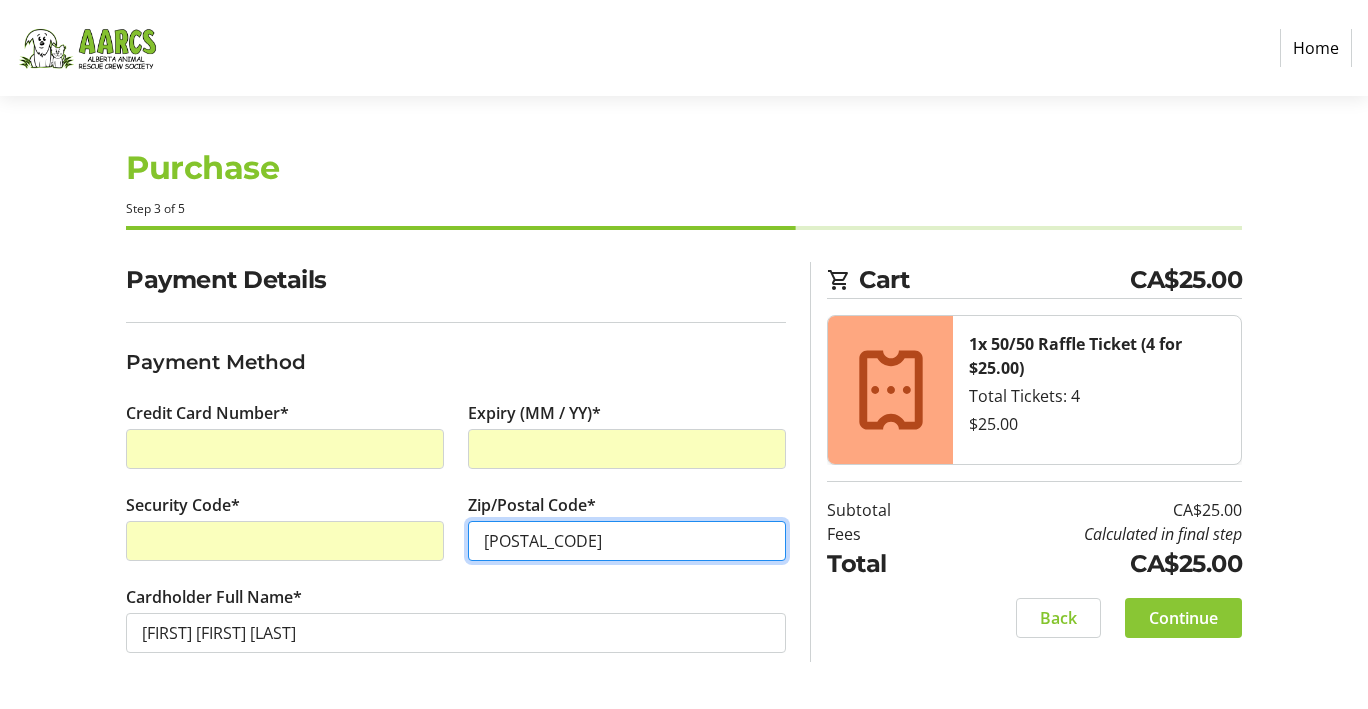 type on "[POSTAL_CODE]" 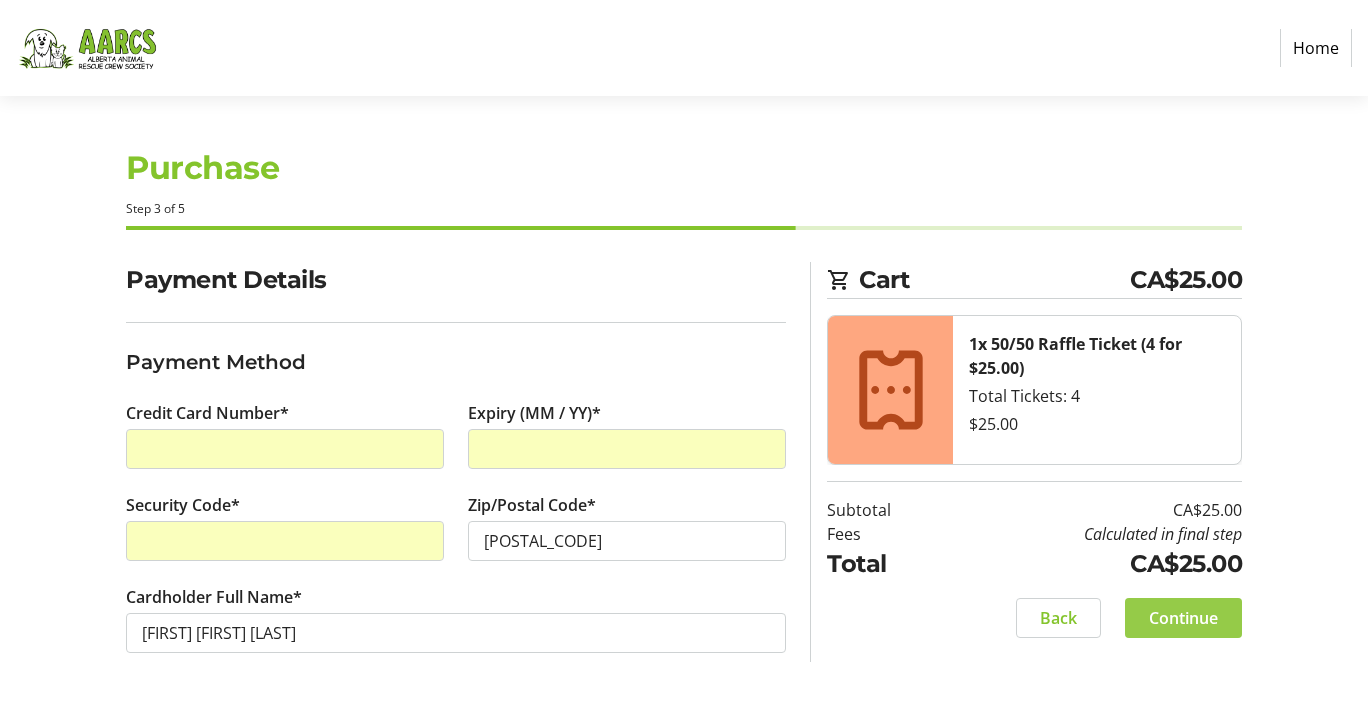 click on "Continue" 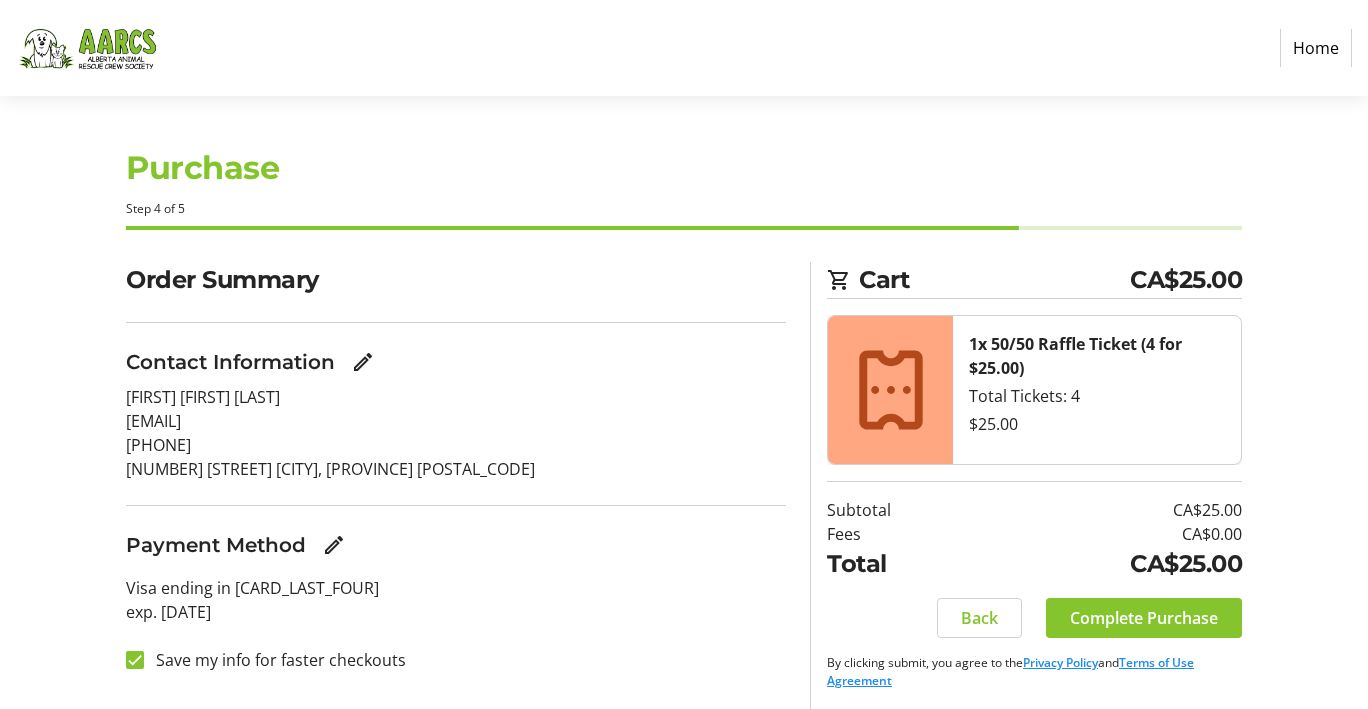 scroll, scrollTop: 5, scrollLeft: 0, axis: vertical 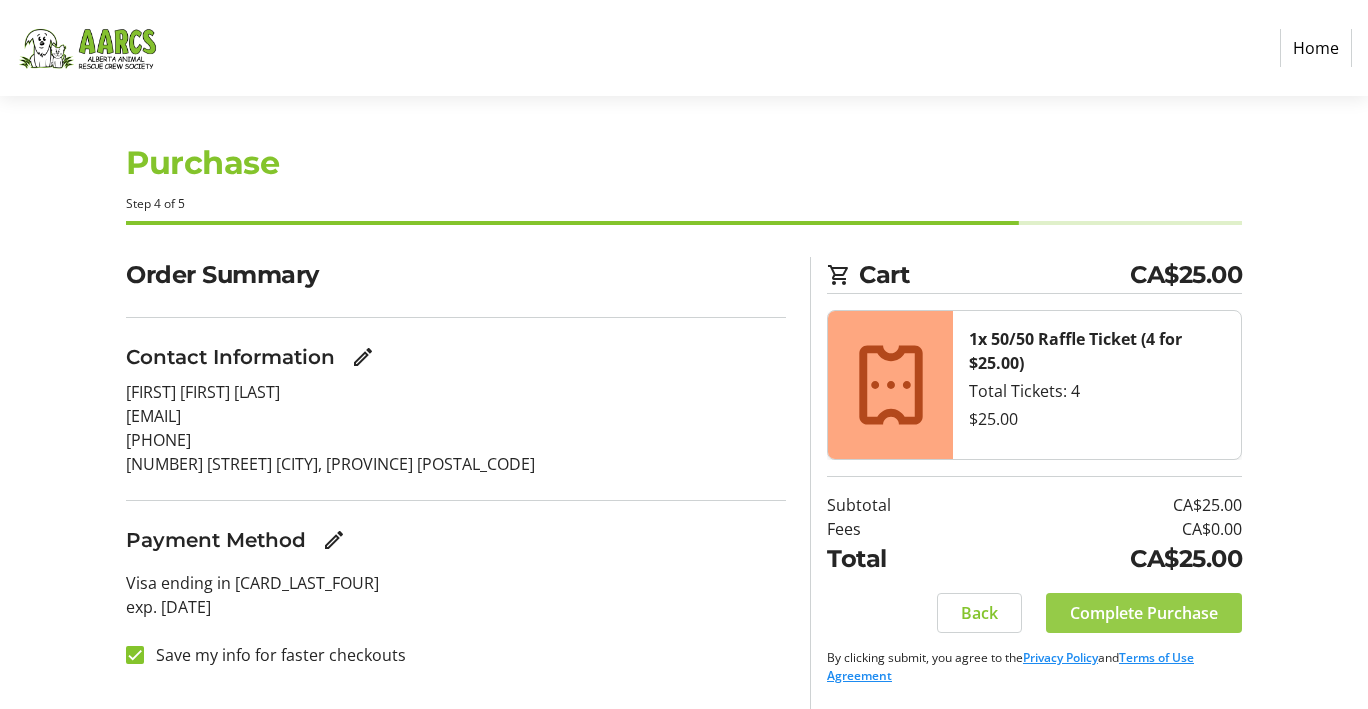 click on "Complete Purchase" 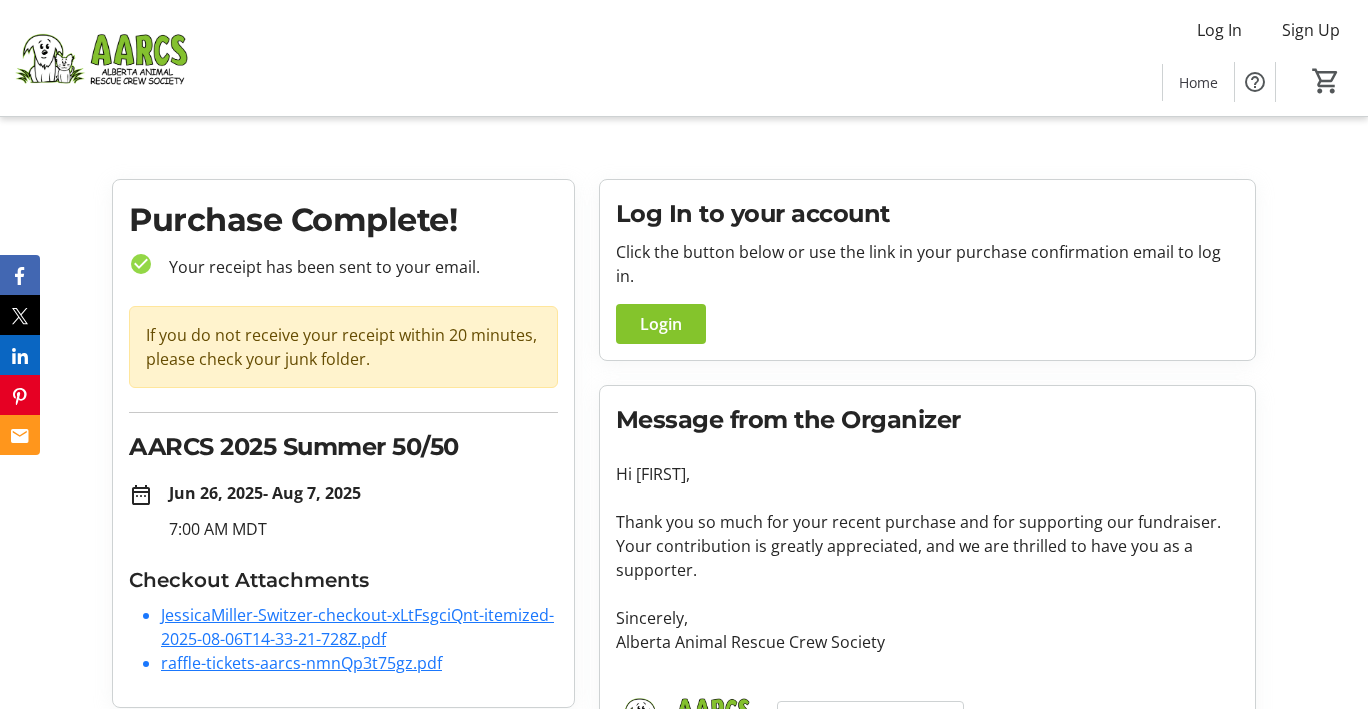 scroll, scrollTop: 0, scrollLeft: 0, axis: both 